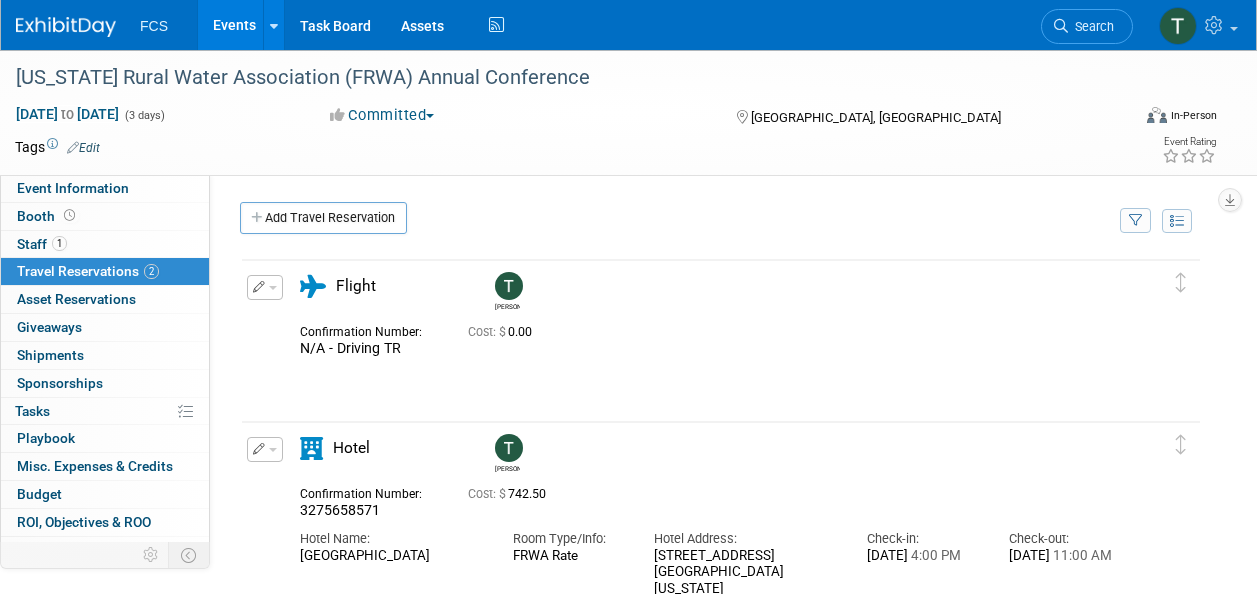scroll, scrollTop: 100, scrollLeft: 0, axis: vertical 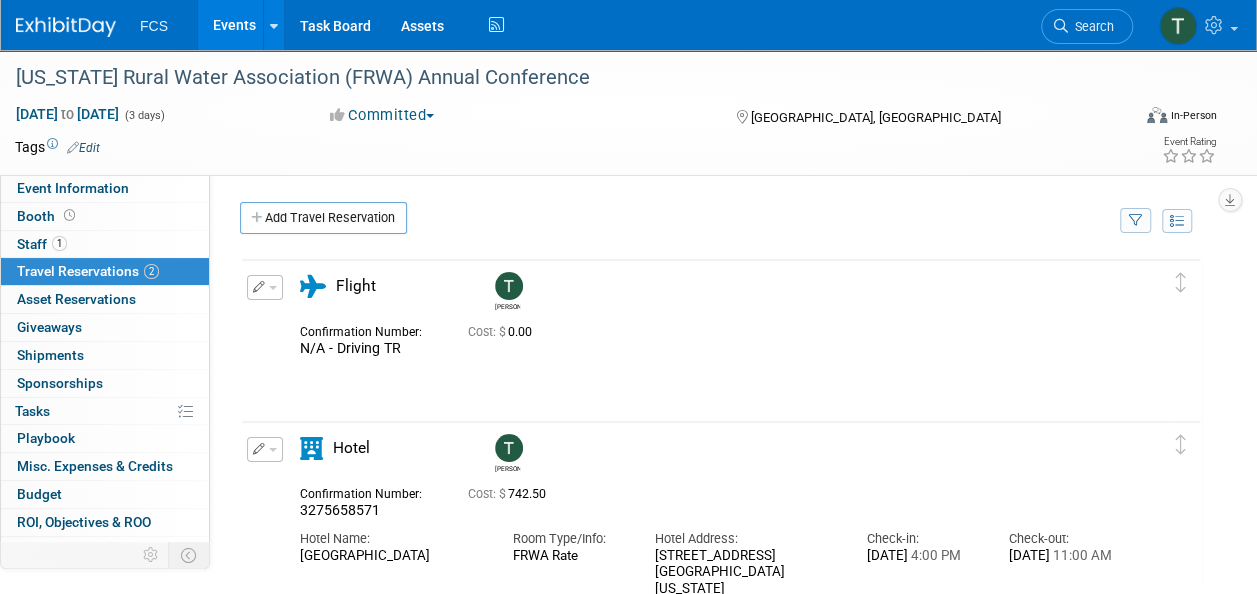 click on "Events" at bounding box center [234, 25] 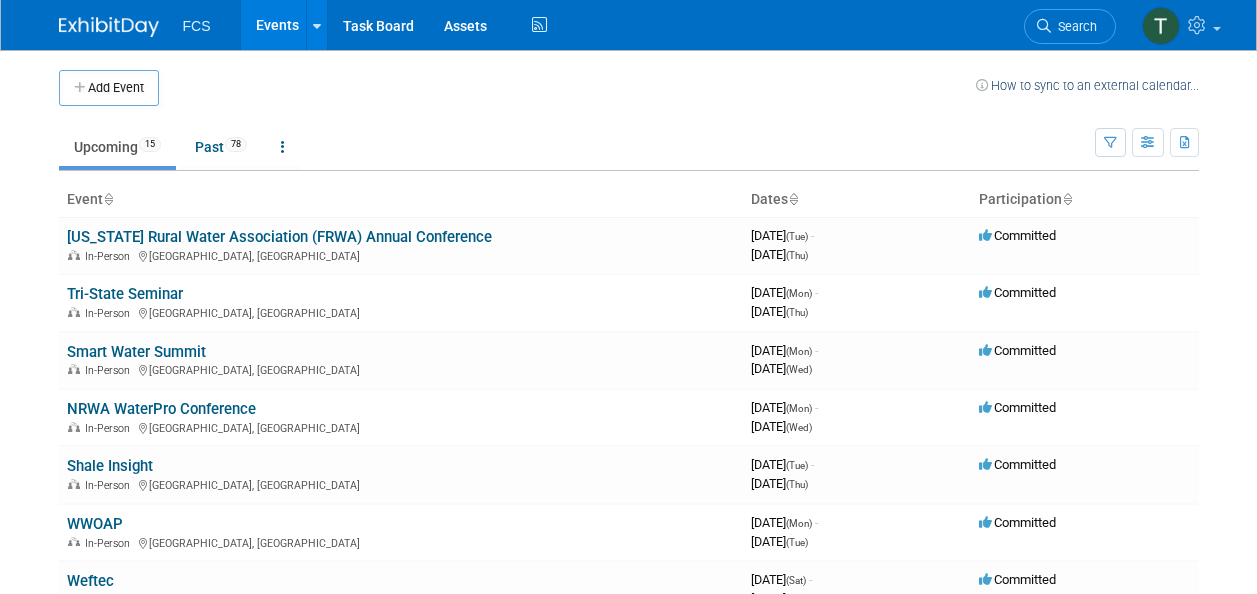 scroll, scrollTop: 0, scrollLeft: 0, axis: both 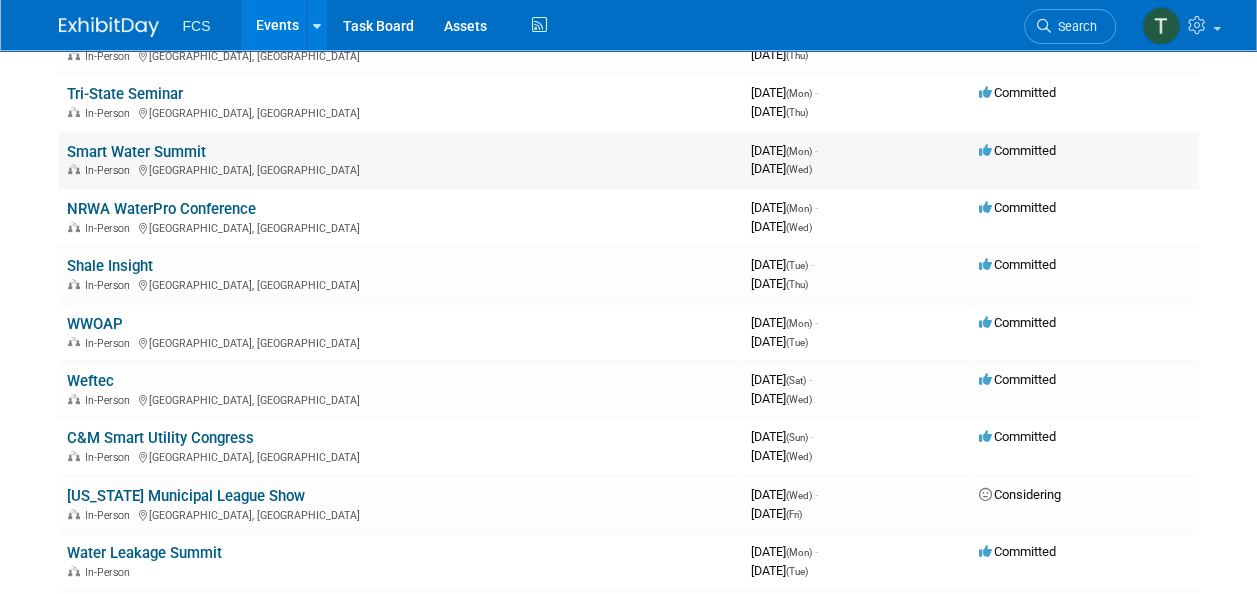 click on "Smart Water Summit" at bounding box center [136, 152] 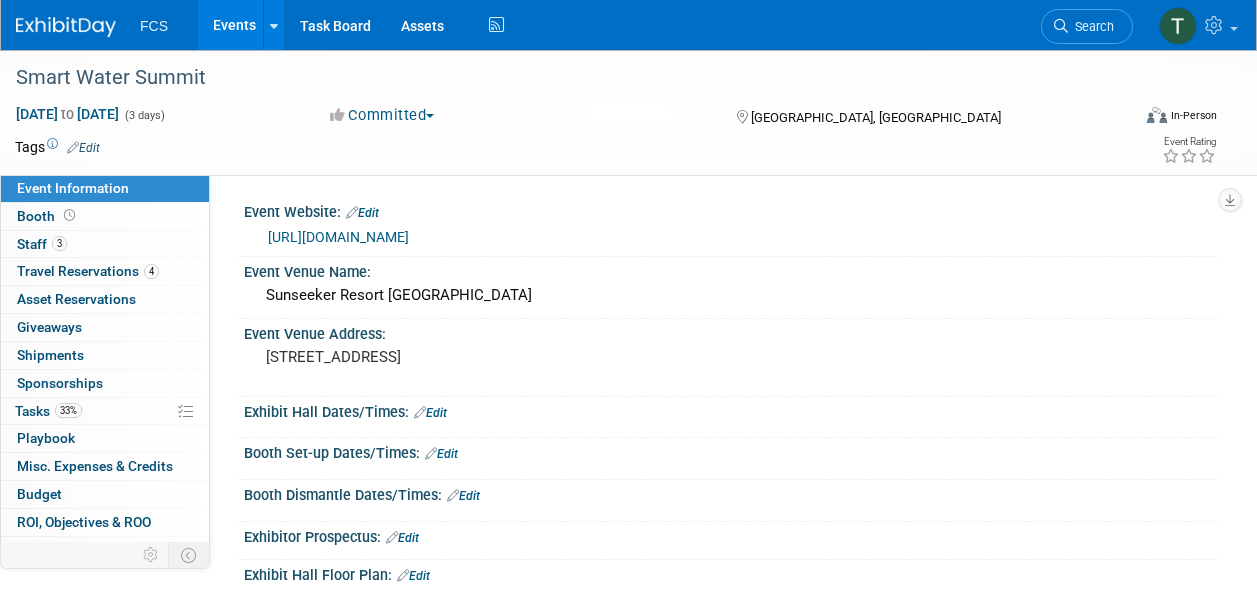 scroll, scrollTop: 0, scrollLeft: 0, axis: both 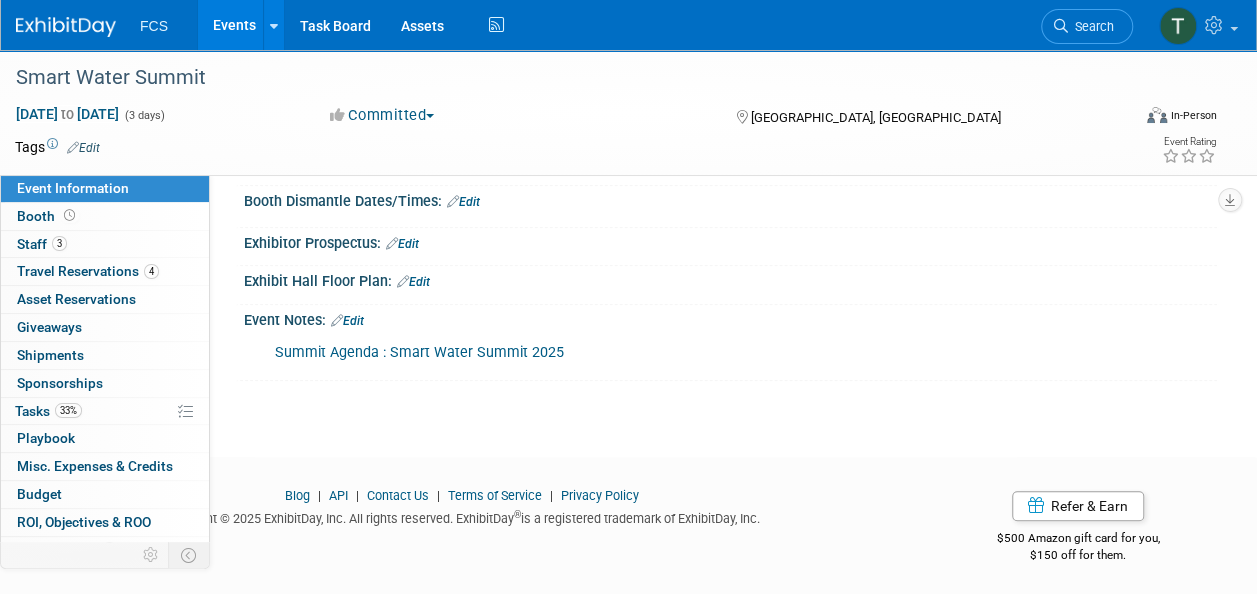 click on "Summit Agenda : Smart Water Summit 2025" at bounding box center [419, 352] 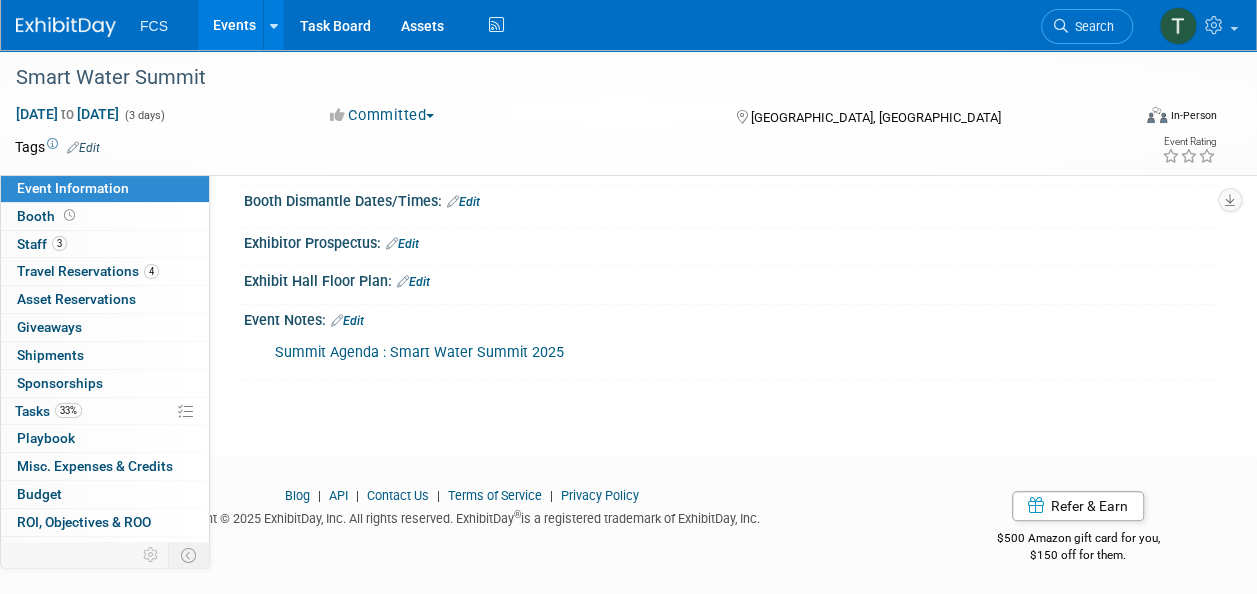 click on "Events" at bounding box center (234, 25) 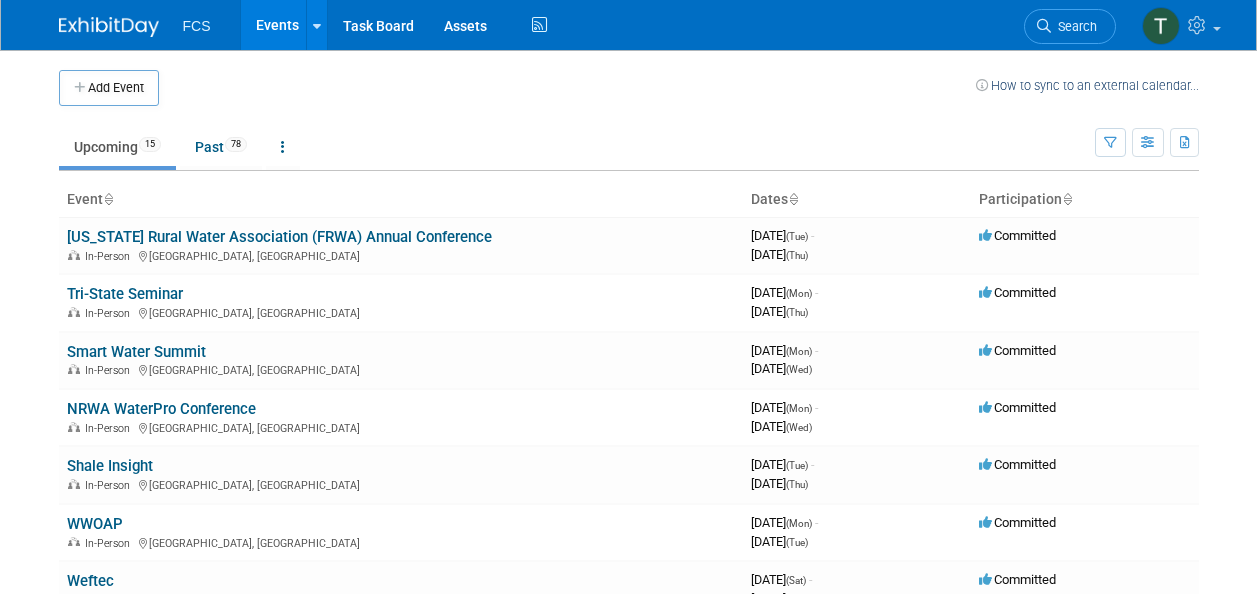 scroll, scrollTop: 0, scrollLeft: 0, axis: both 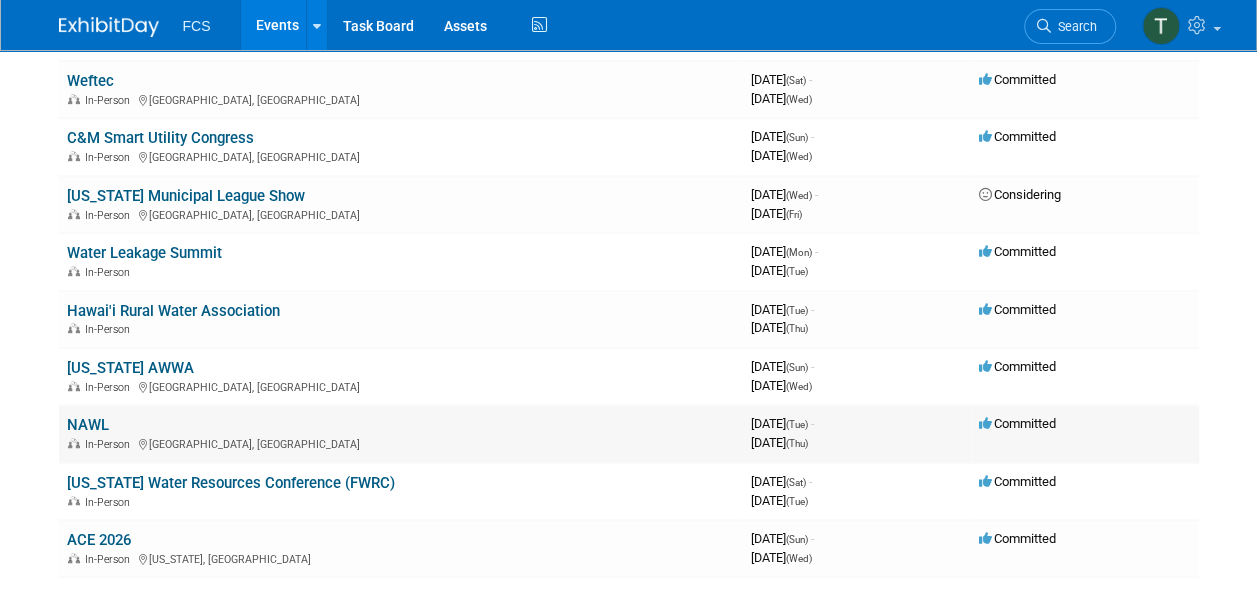 click on "NAWL" at bounding box center [88, 425] 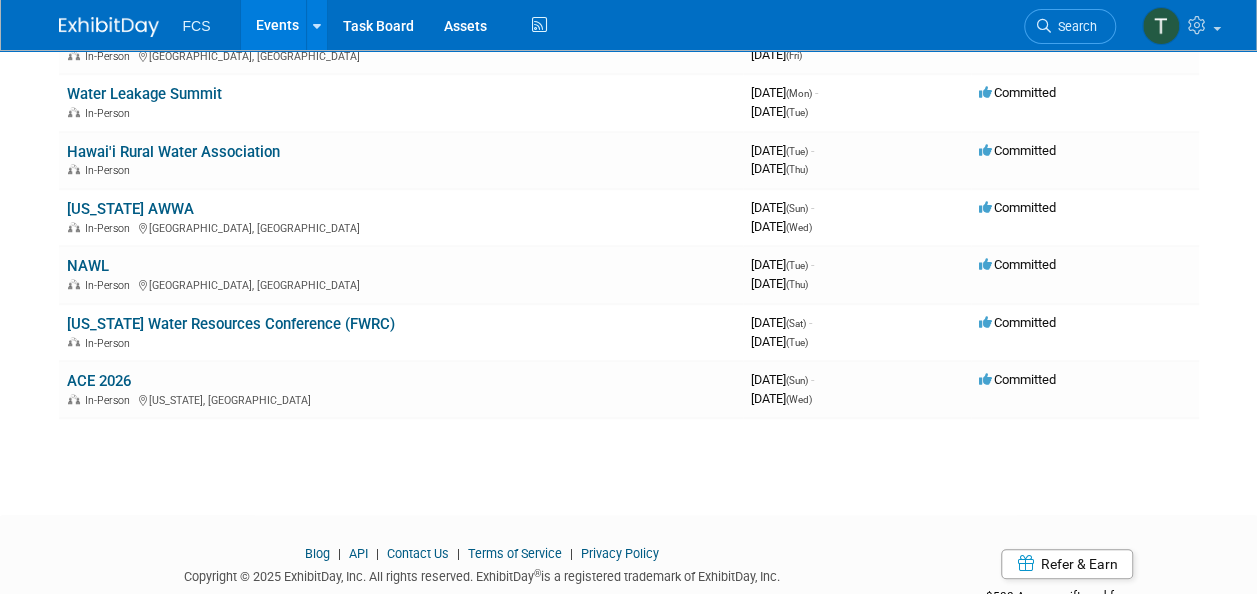 scroll, scrollTop: 619, scrollLeft: 0, axis: vertical 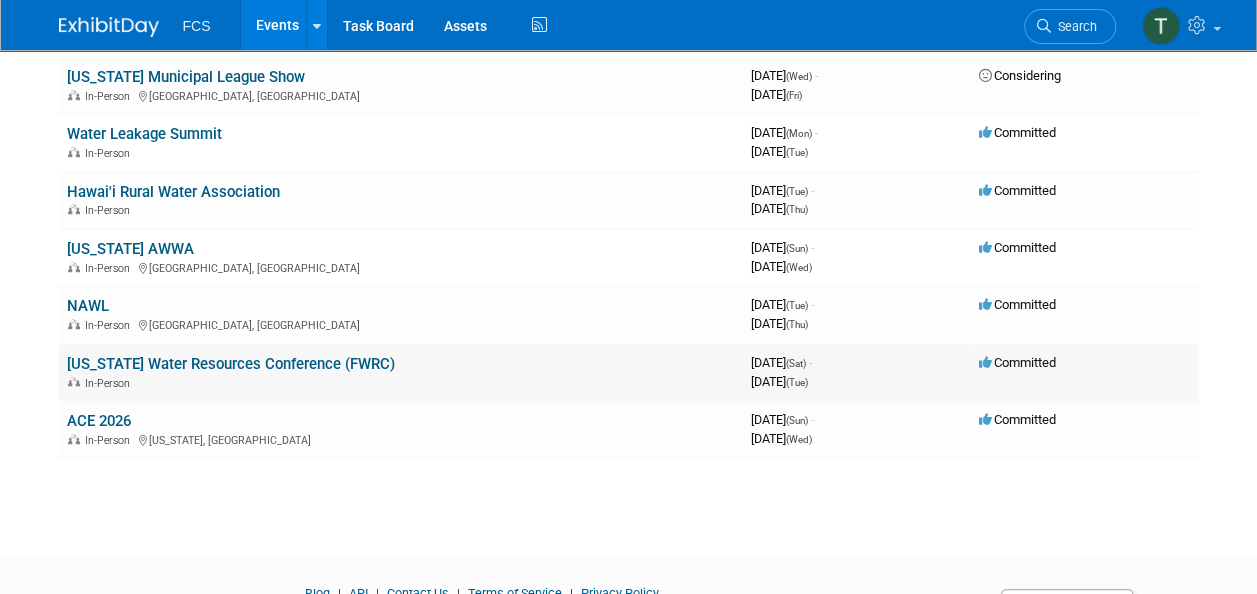 click on "[US_STATE] Water Resources Conference (FWRC)" at bounding box center [231, 364] 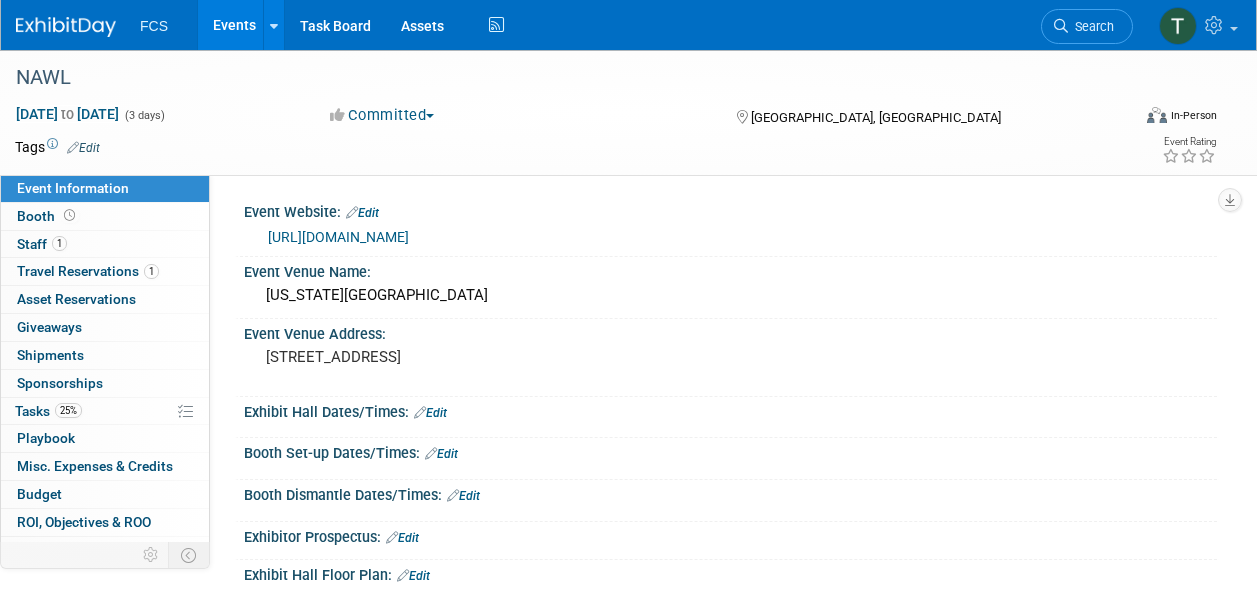 scroll, scrollTop: 0, scrollLeft: 0, axis: both 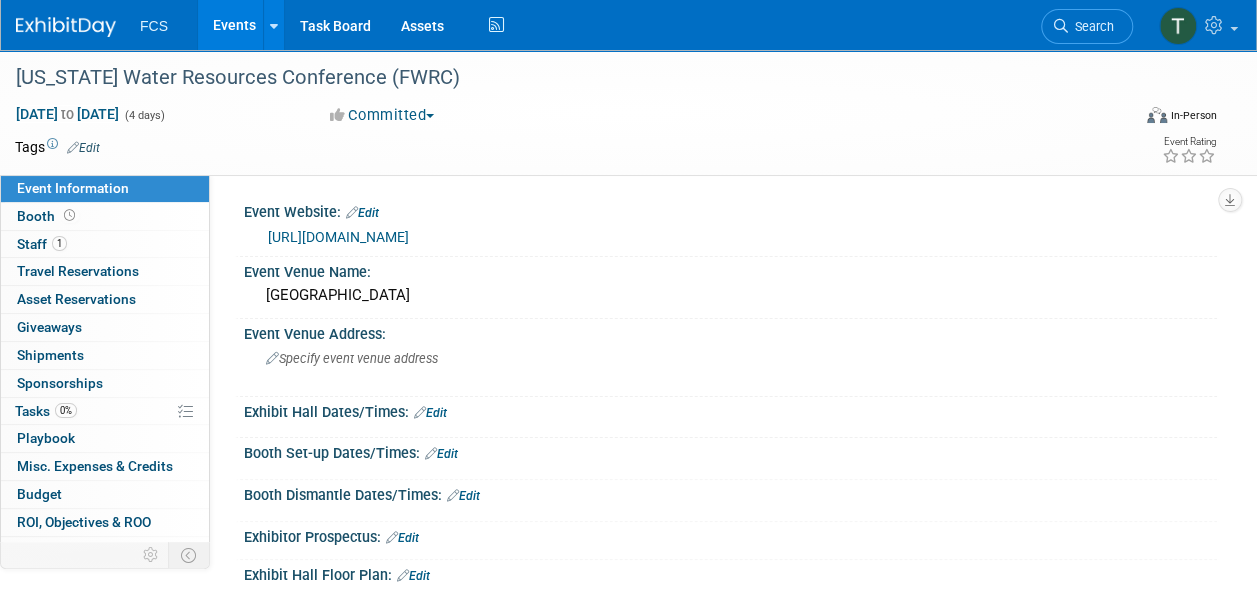 click on "Events" at bounding box center (234, 25) 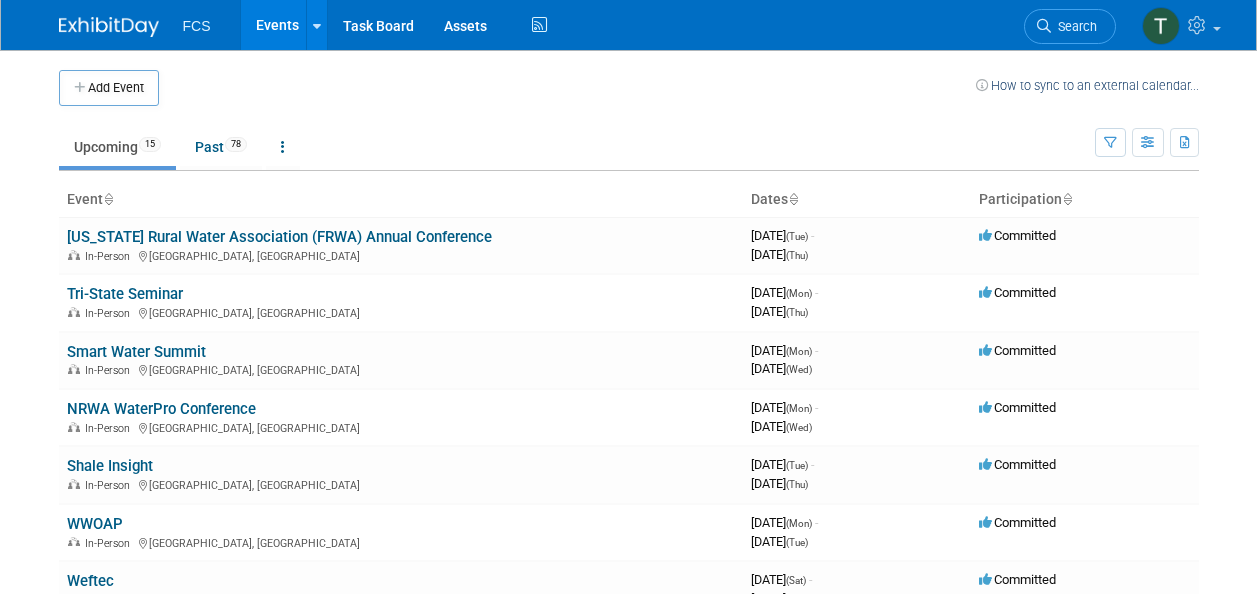 scroll, scrollTop: 0, scrollLeft: 0, axis: both 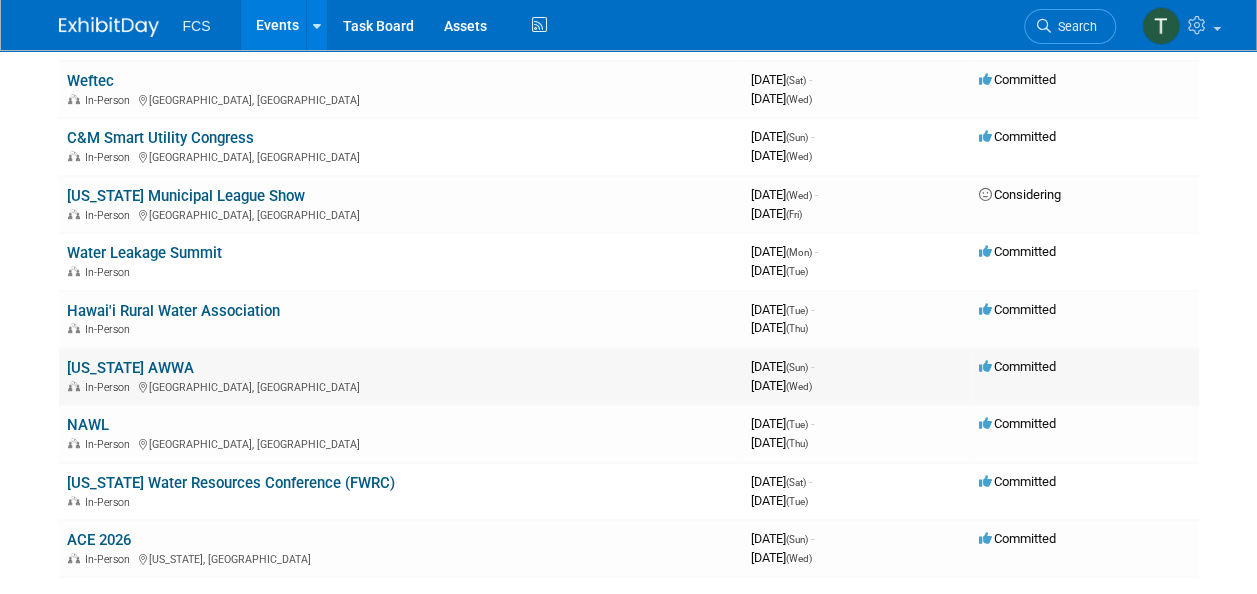 click at bounding box center (144, 387) 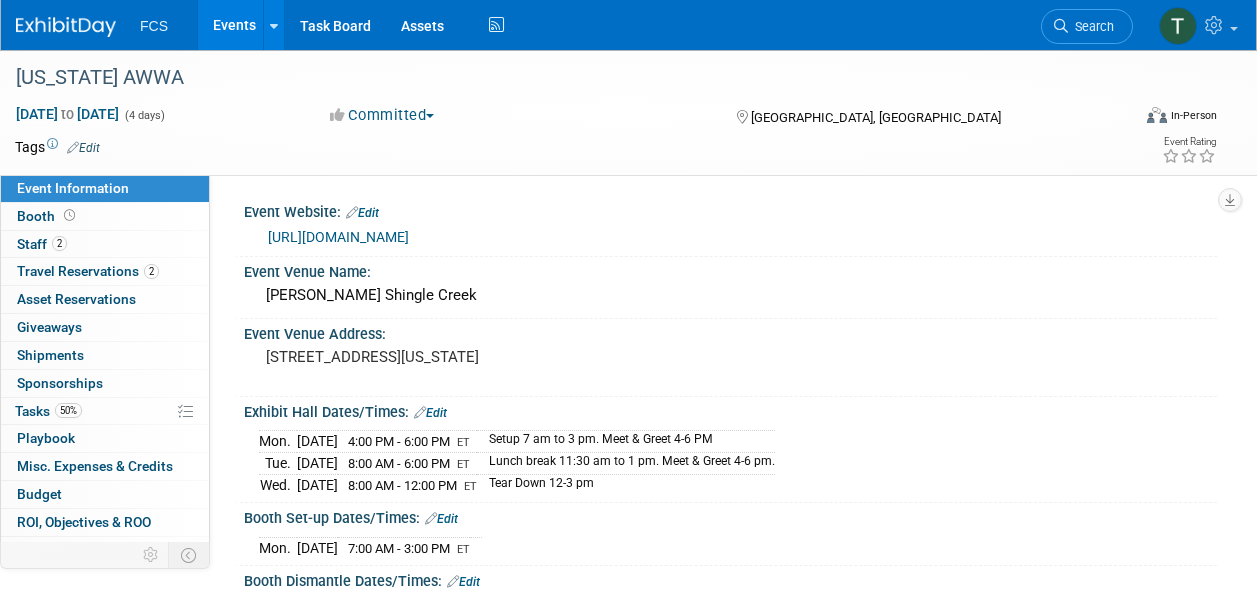 click on "0
Sponsorships 0" at bounding box center [105, 383] 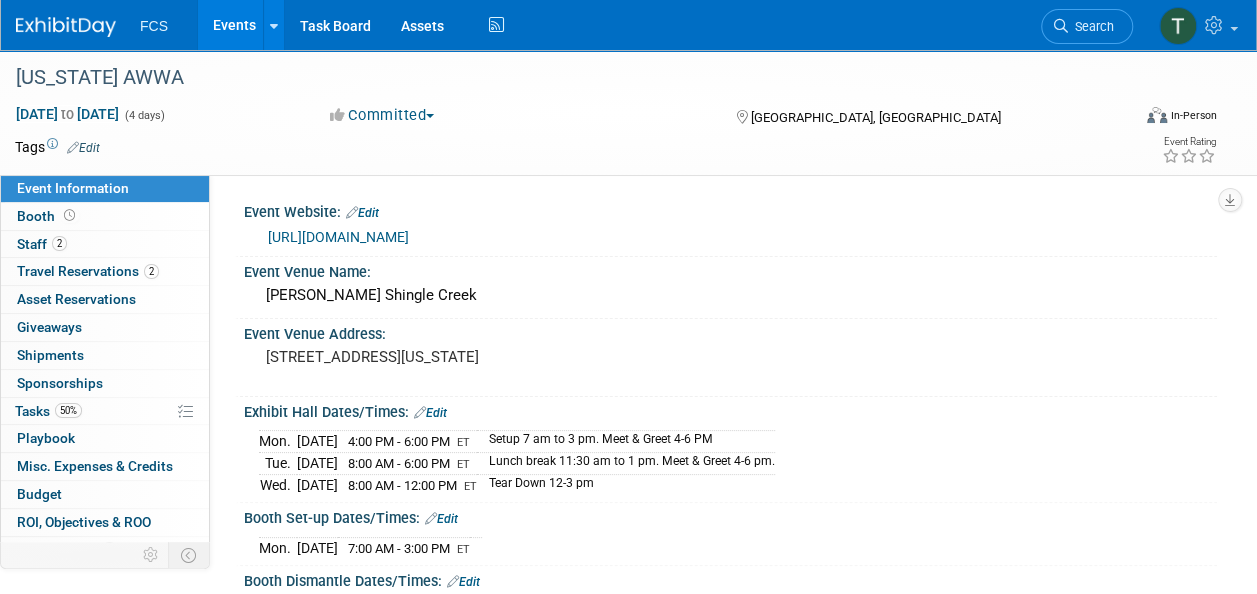 click at bounding box center (0, 0) 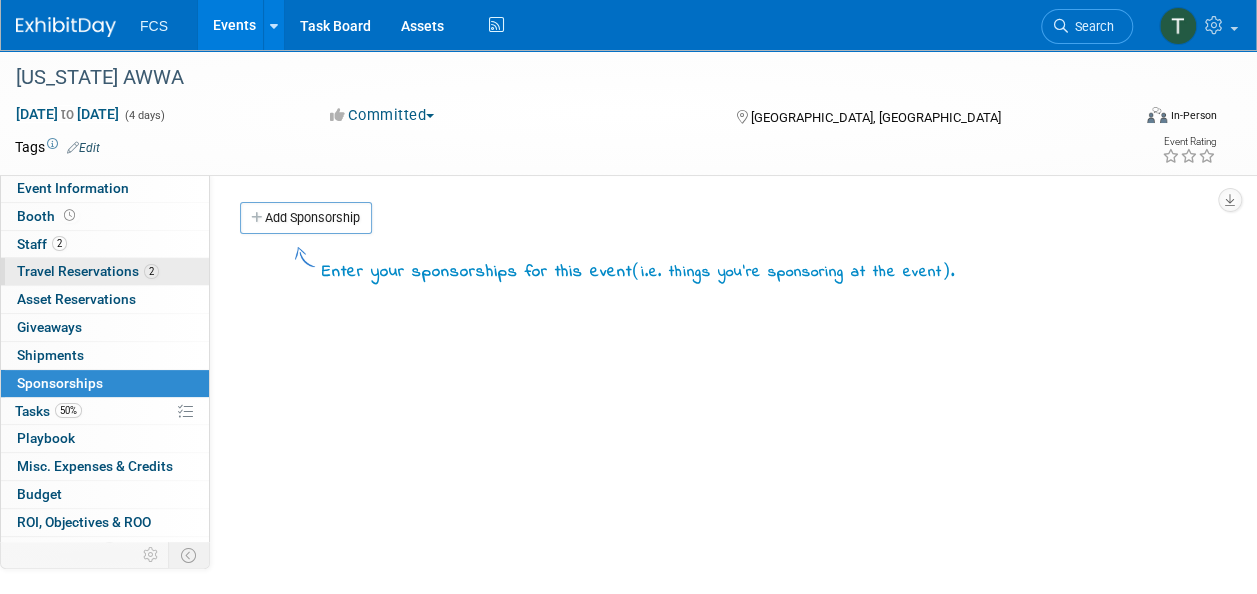 click on "Travel Reservations 2" at bounding box center (88, 271) 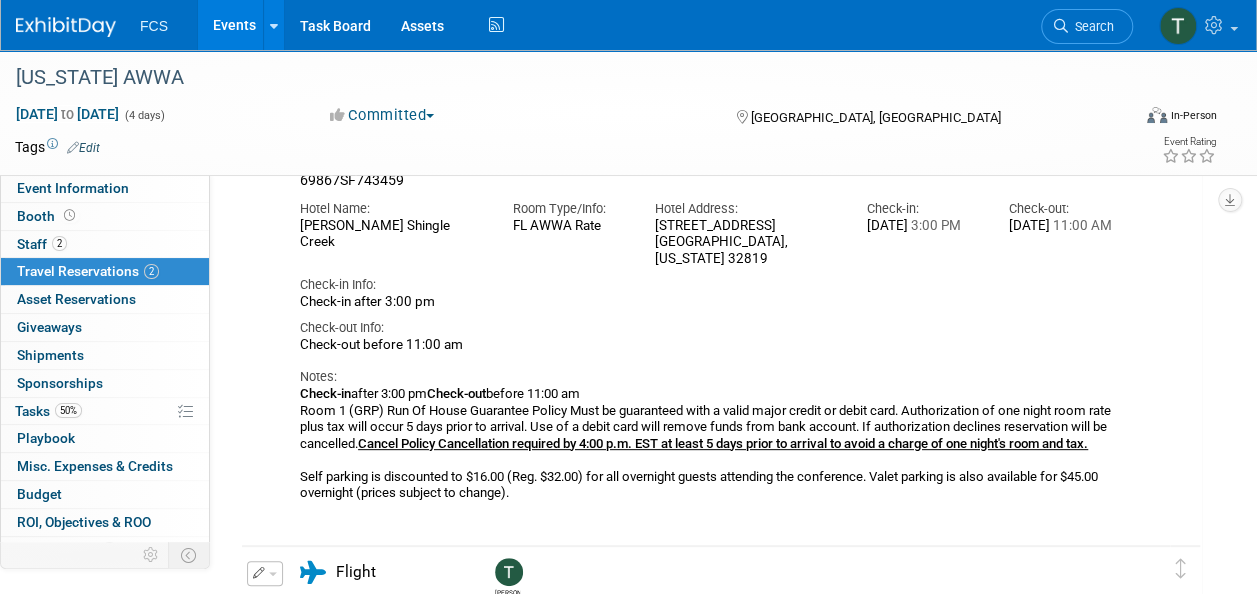 scroll, scrollTop: 0, scrollLeft: 0, axis: both 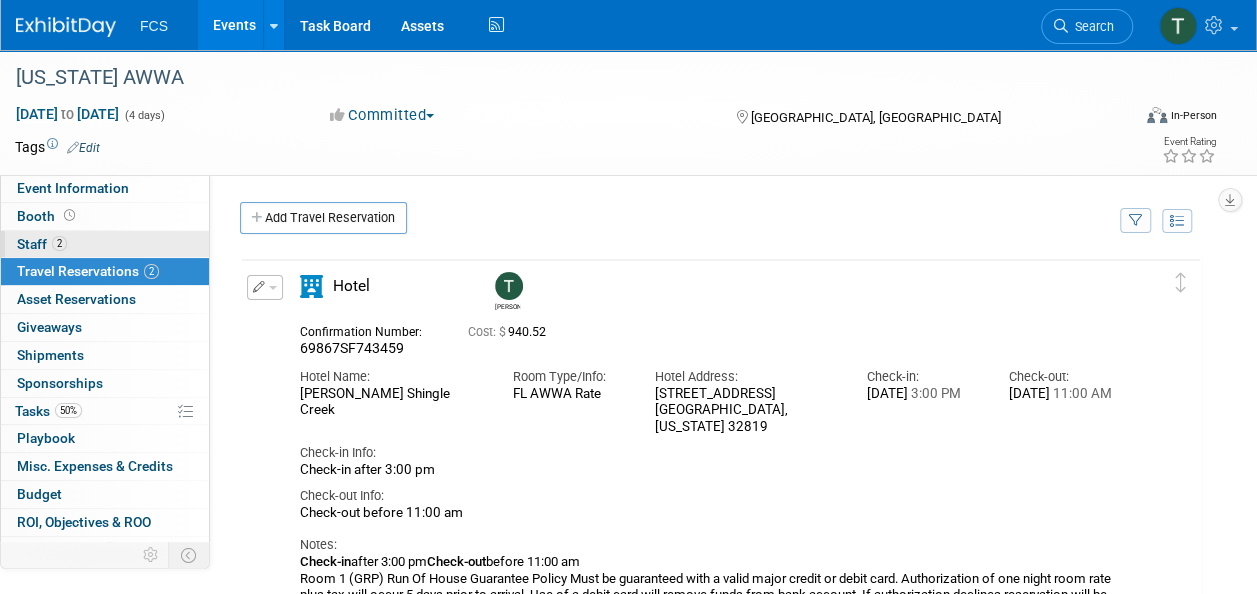 click on "Staff 2" at bounding box center (42, 244) 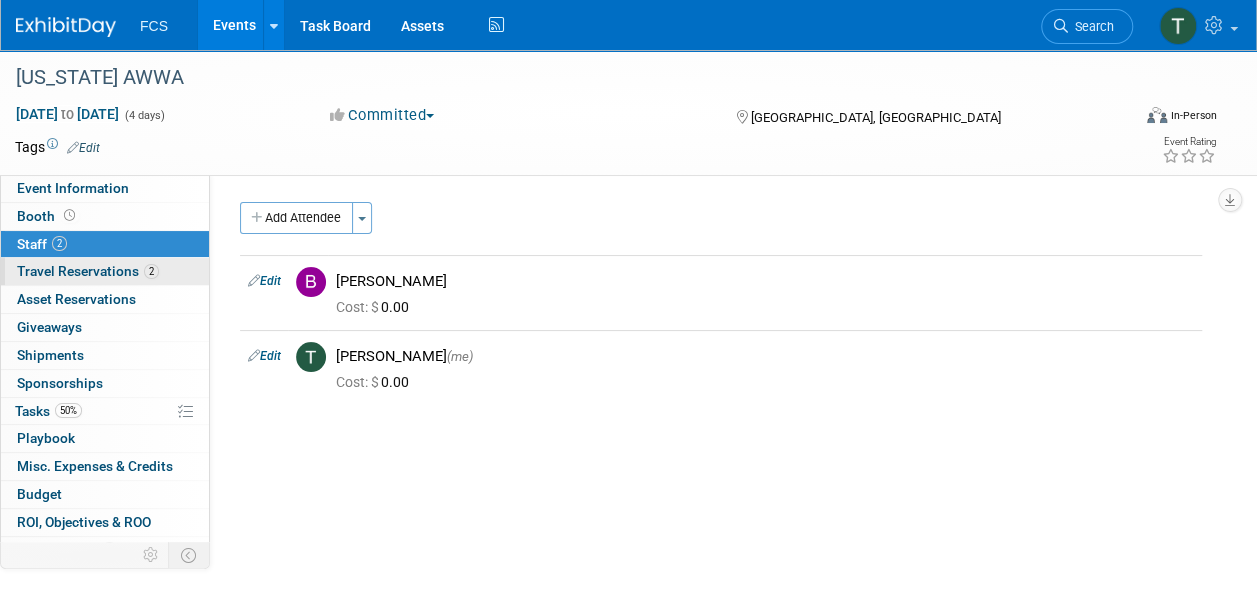 click on "Travel Reservations 2" at bounding box center (88, 271) 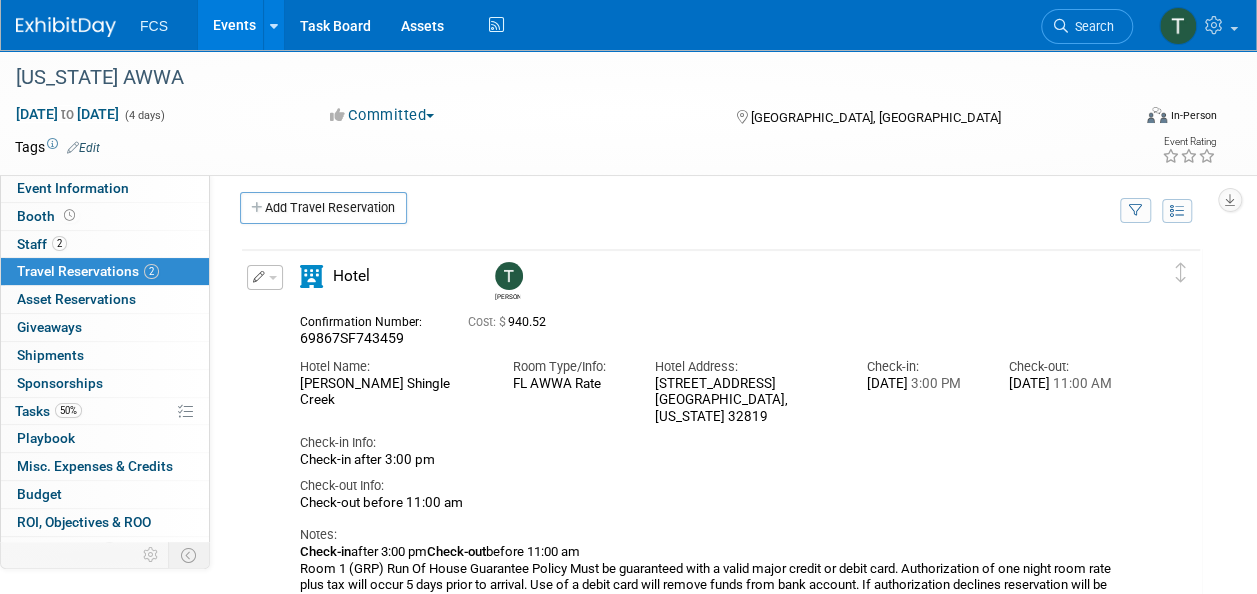 scroll, scrollTop: 0, scrollLeft: 0, axis: both 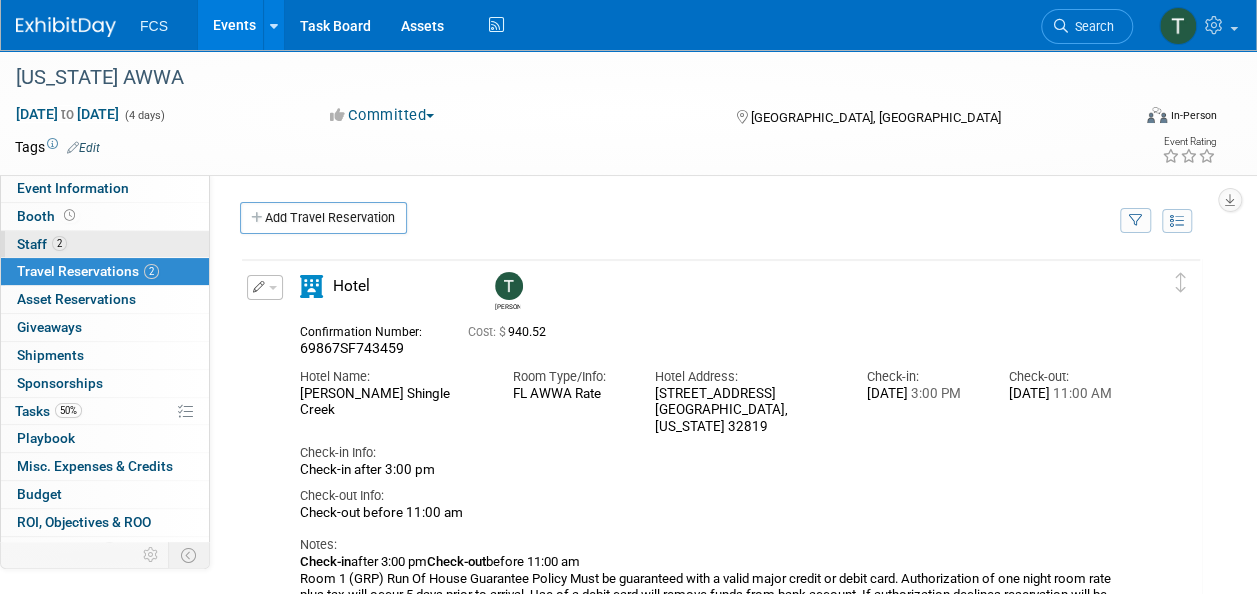 click on "Staff 2" at bounding box center (42, 244) 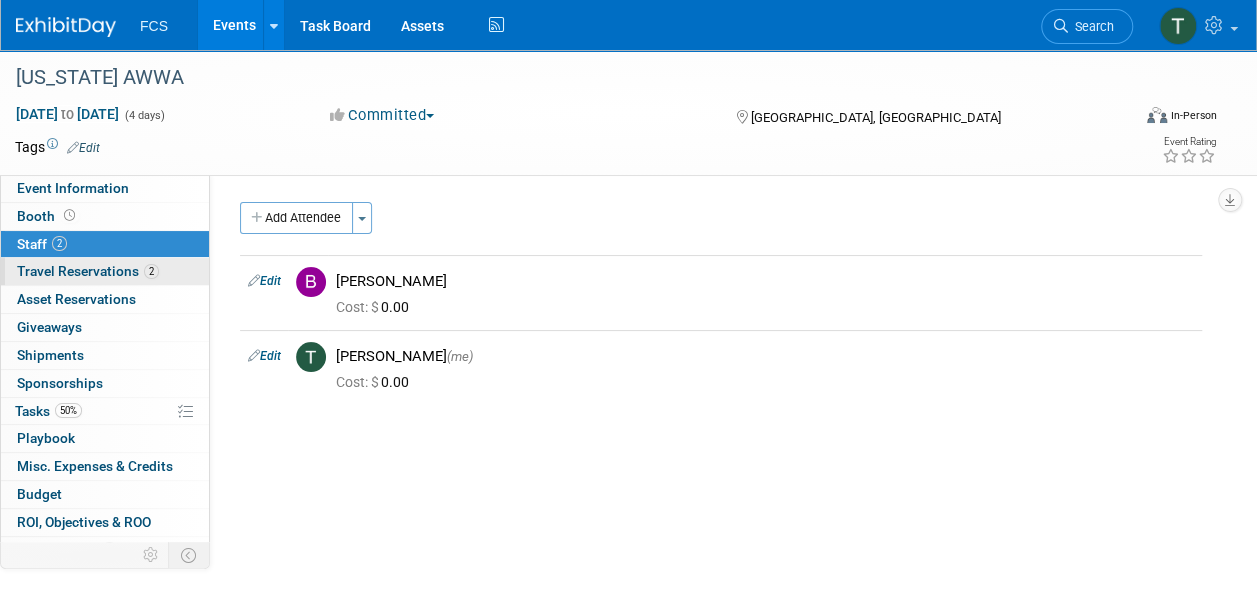click on "2
Travel Reservations 2" at bounding box center (105, 271) 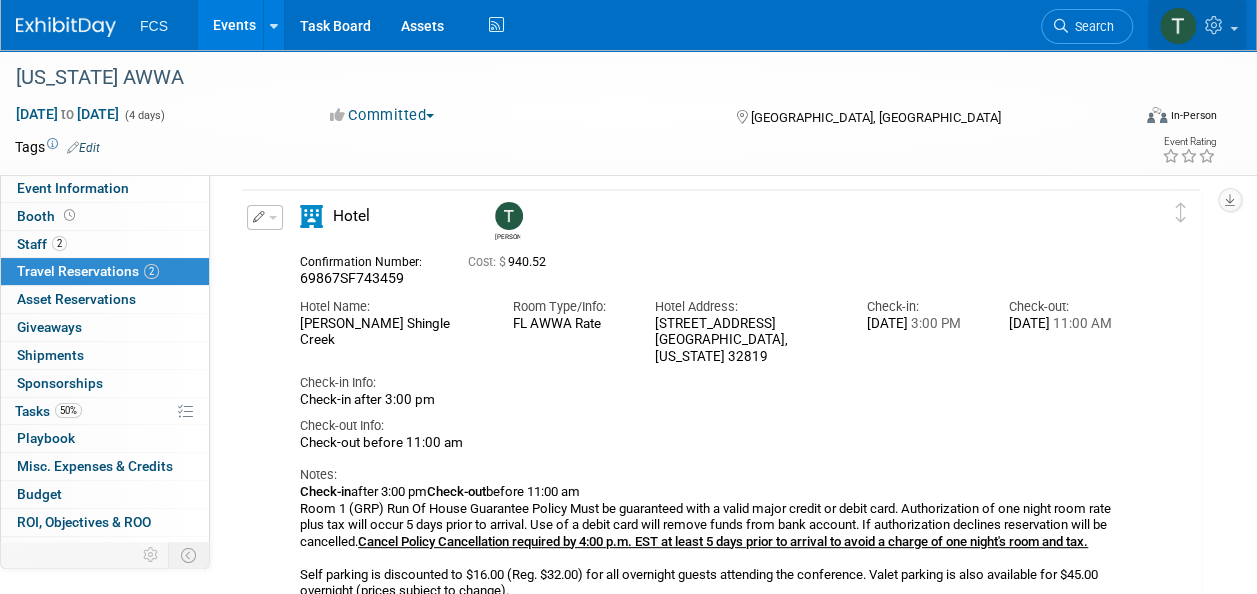 scroll, scrollTop: 100, scrollLeft: 0, axis: vertical 